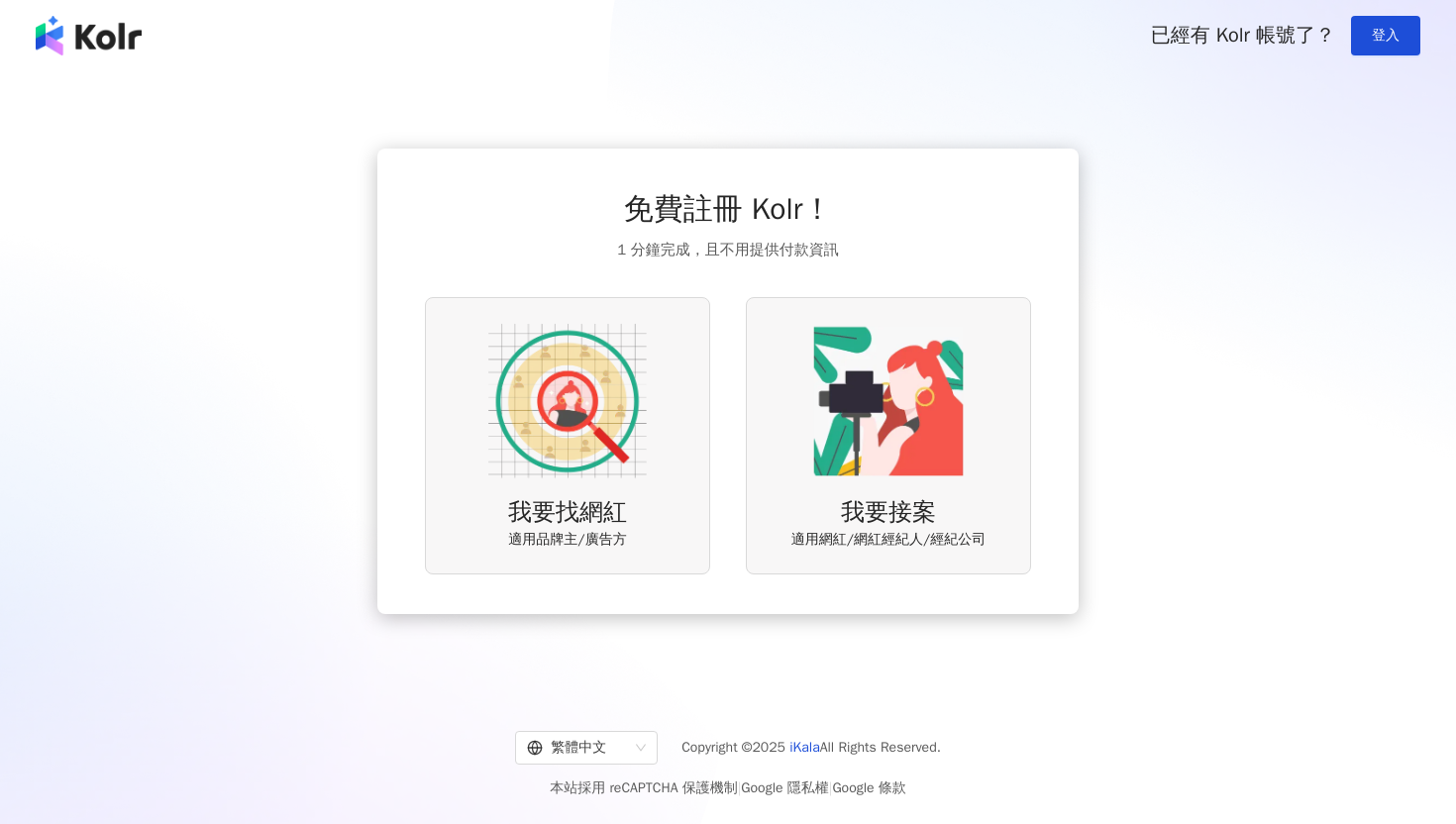 scroll, scrollTop: 0, scrollLeft: 0, axis: both 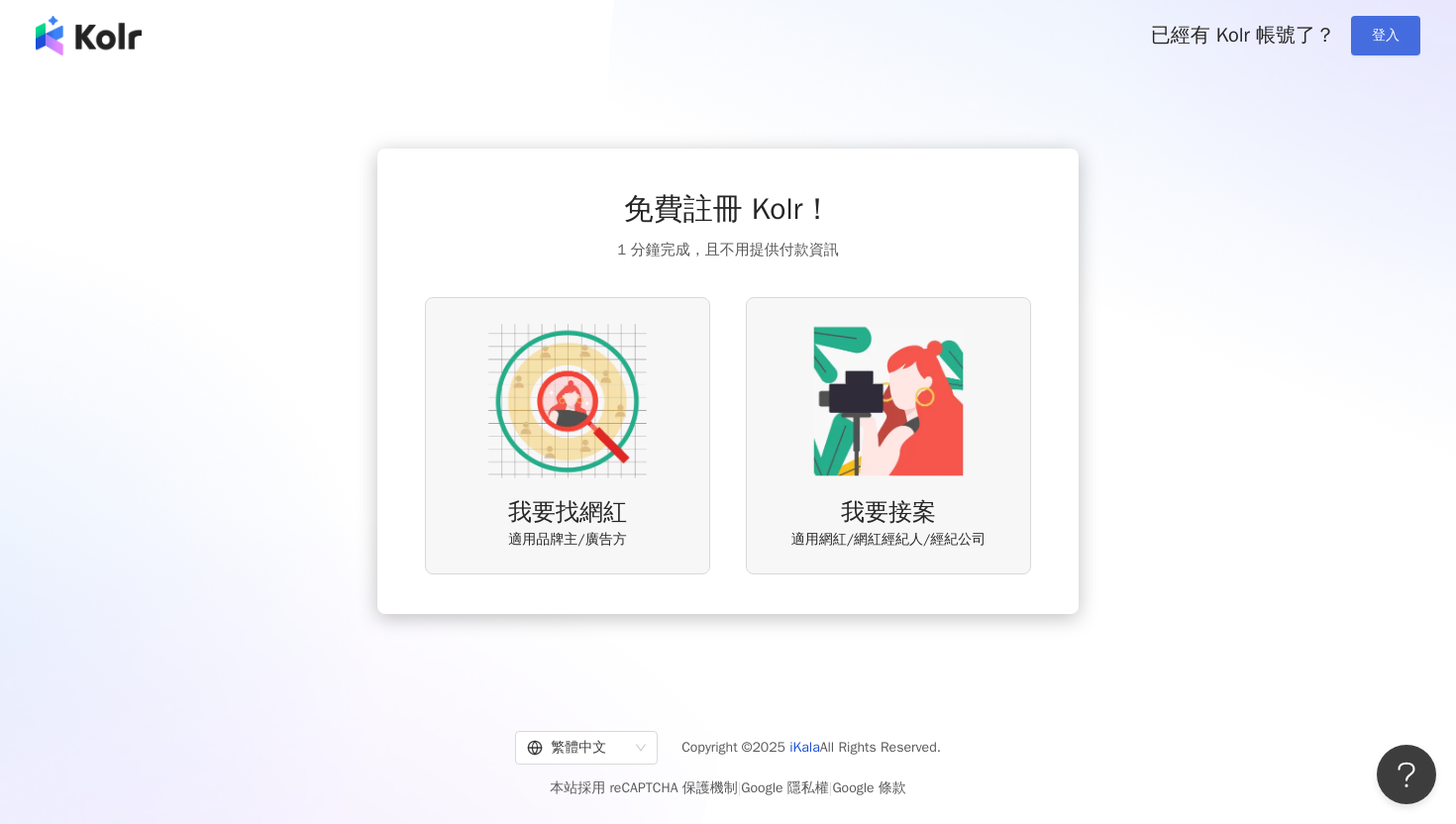 click on "登入" at bounding box center [1386, 36] 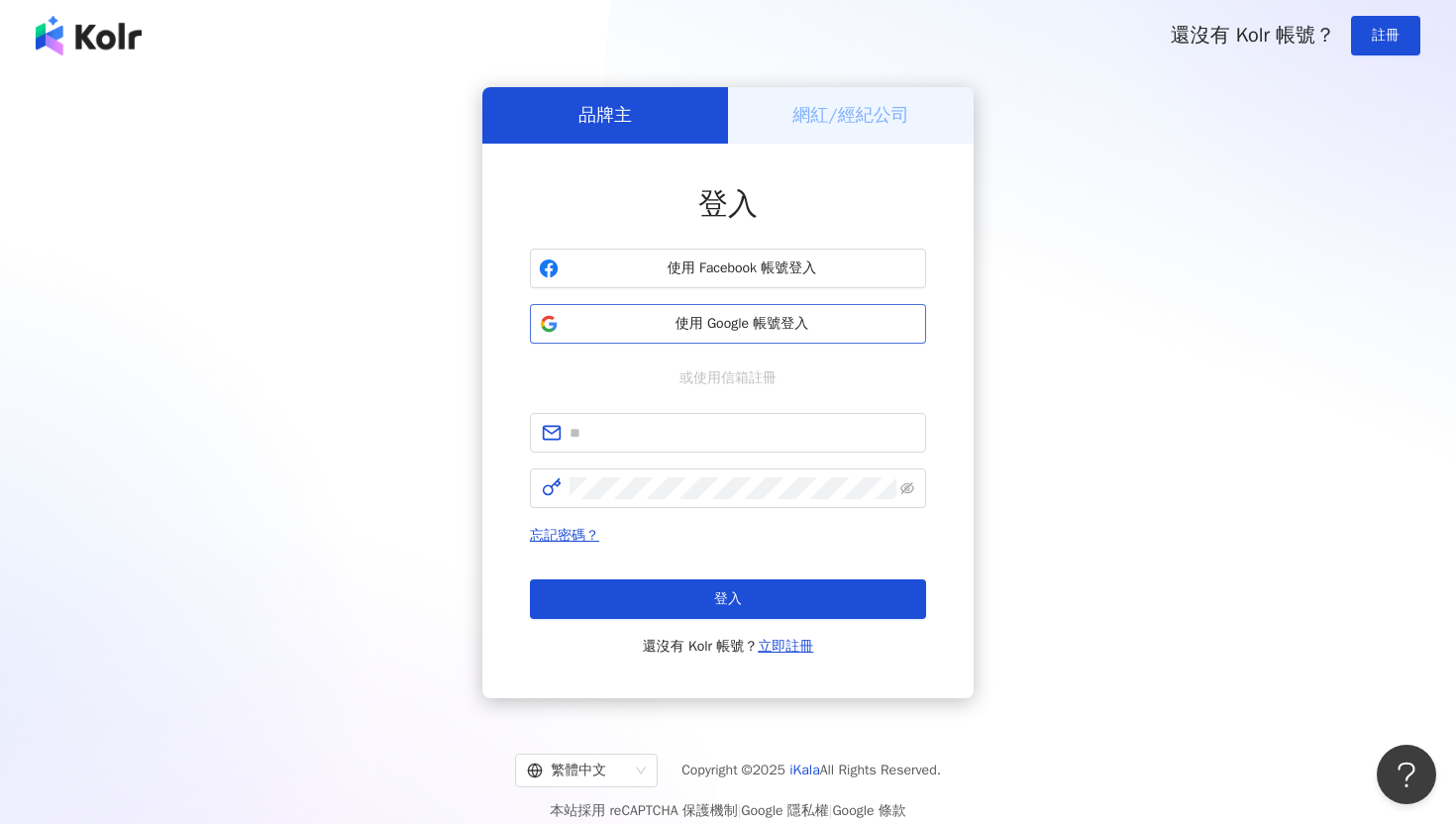 click on "使用 Google 帳號登入" at bounding box center [742, 324] 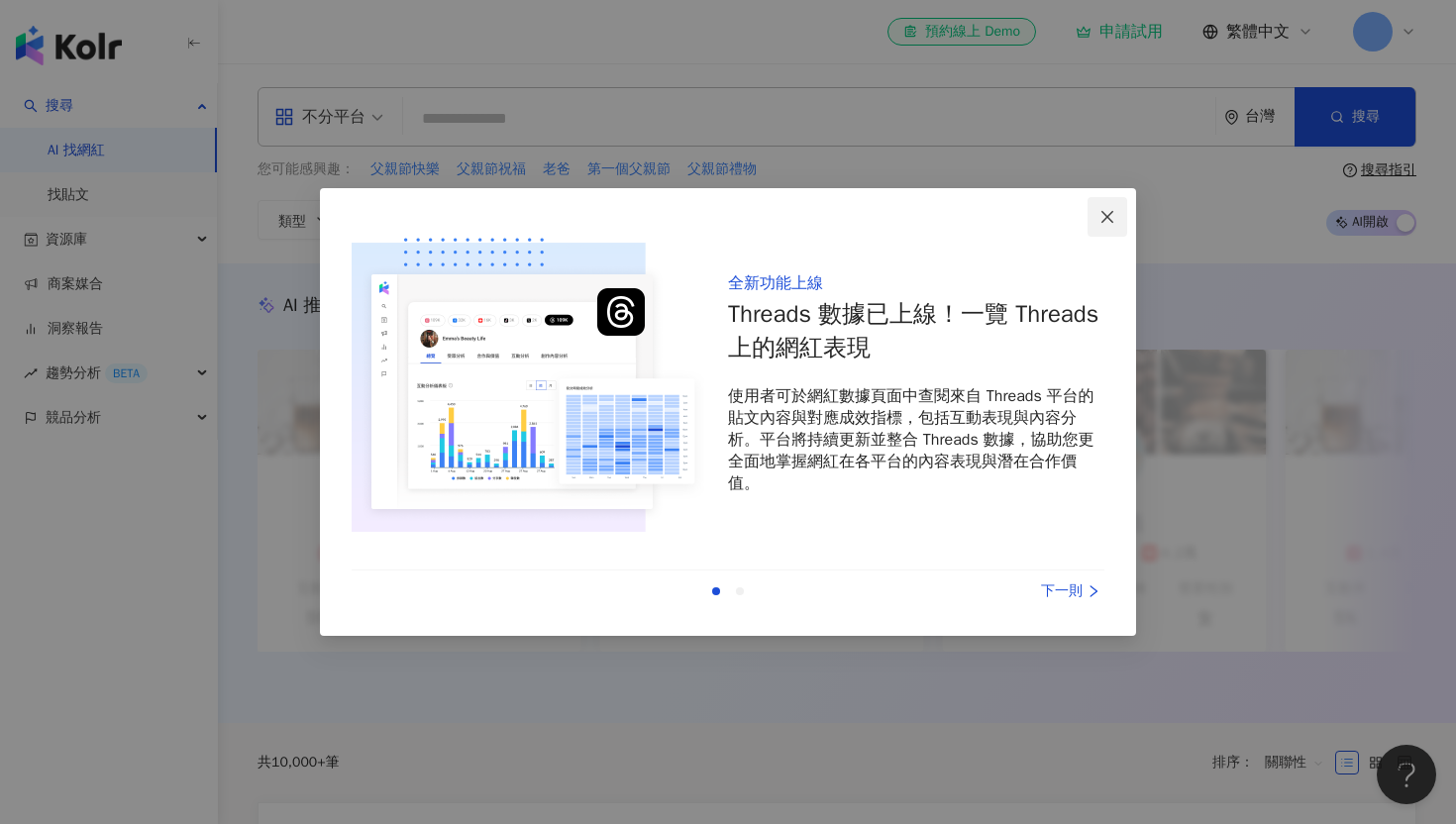 click 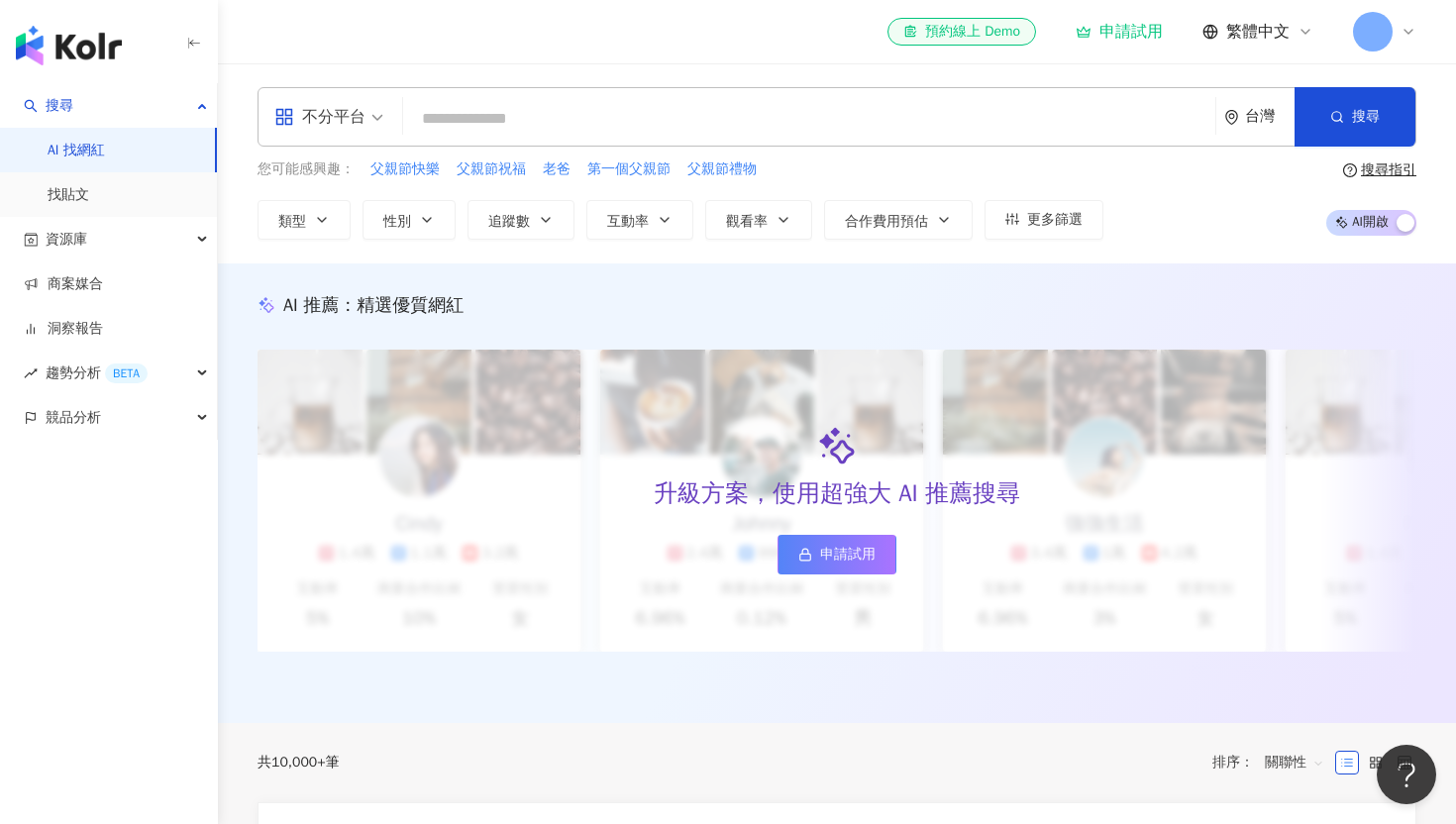 click at bounding box center (809, 119) 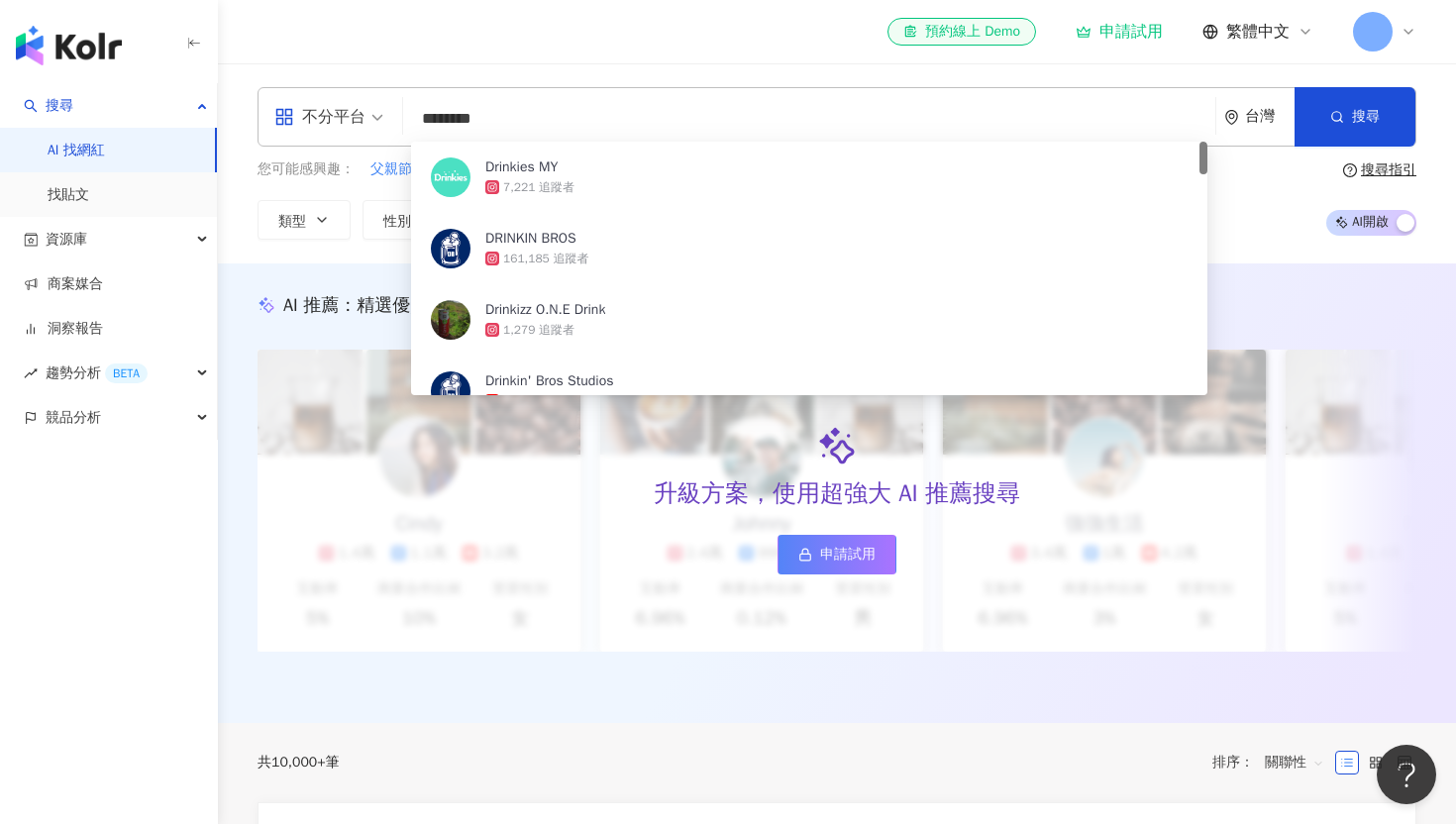 type on "*********" 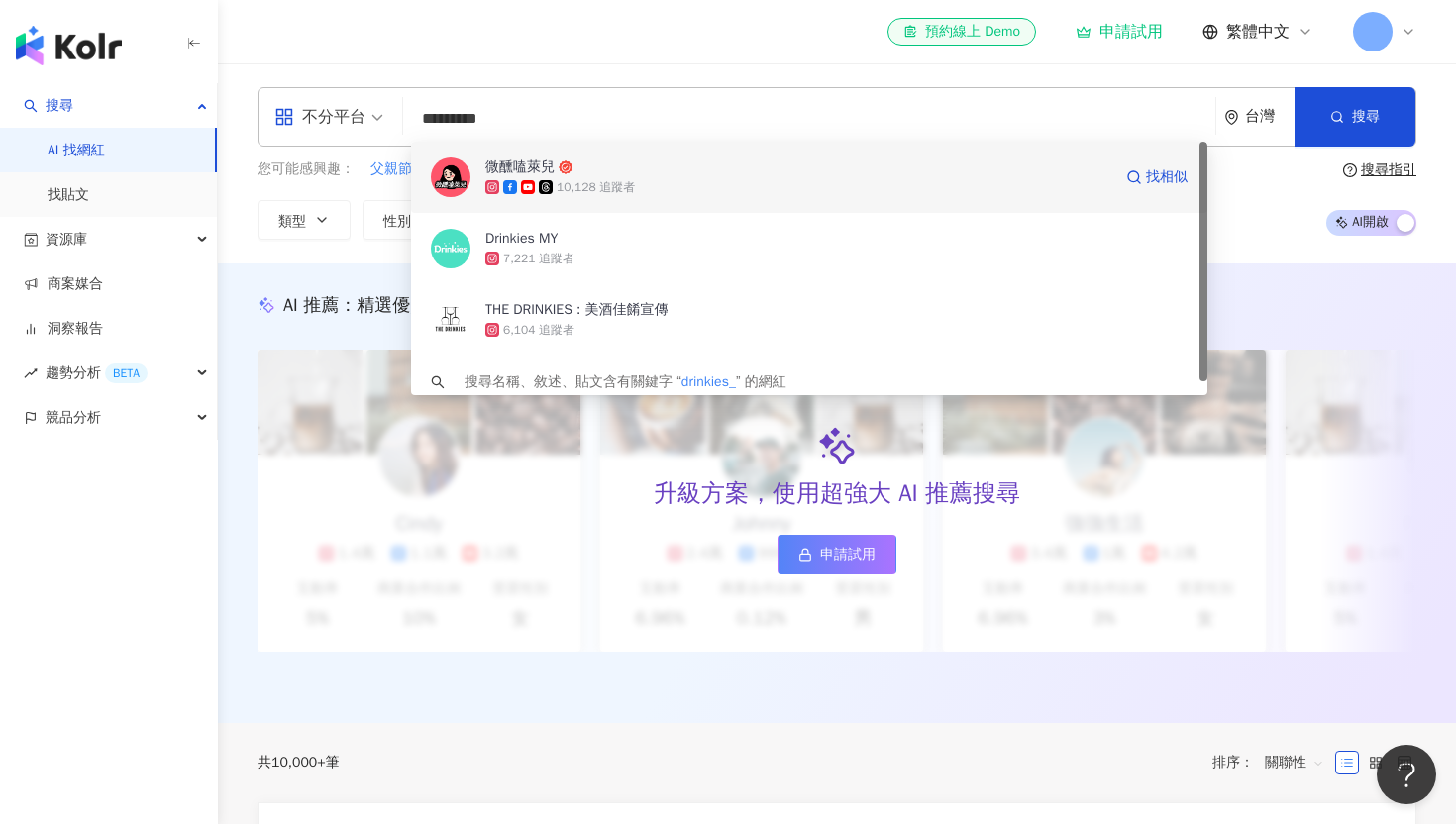 click on "微醺嗑萊兒 10,128   追蹤者 找相似" at bounding box center (809, 177) 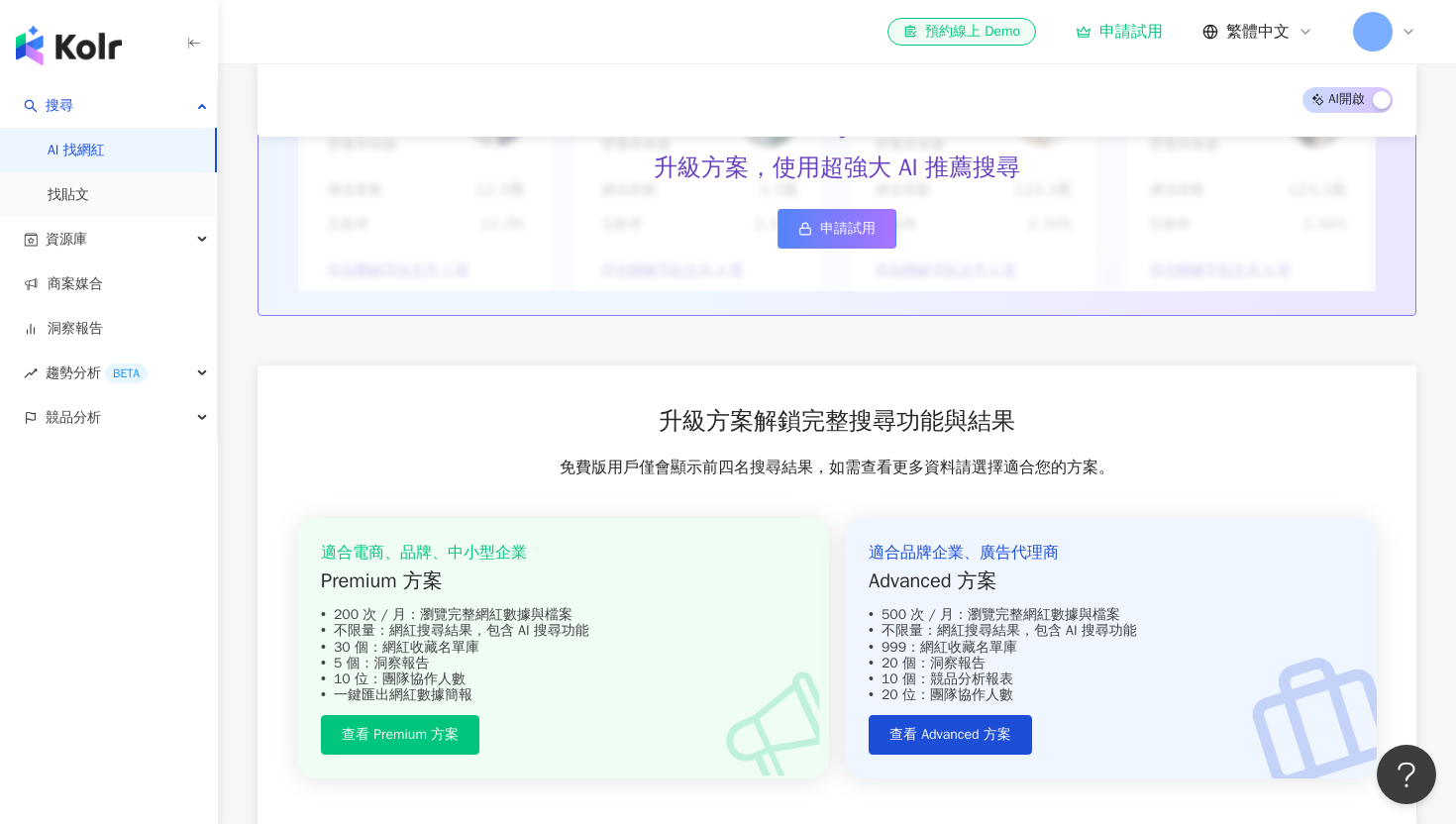scroll, scrollTop: 2313, scrollLeft: 0, axis: vertical 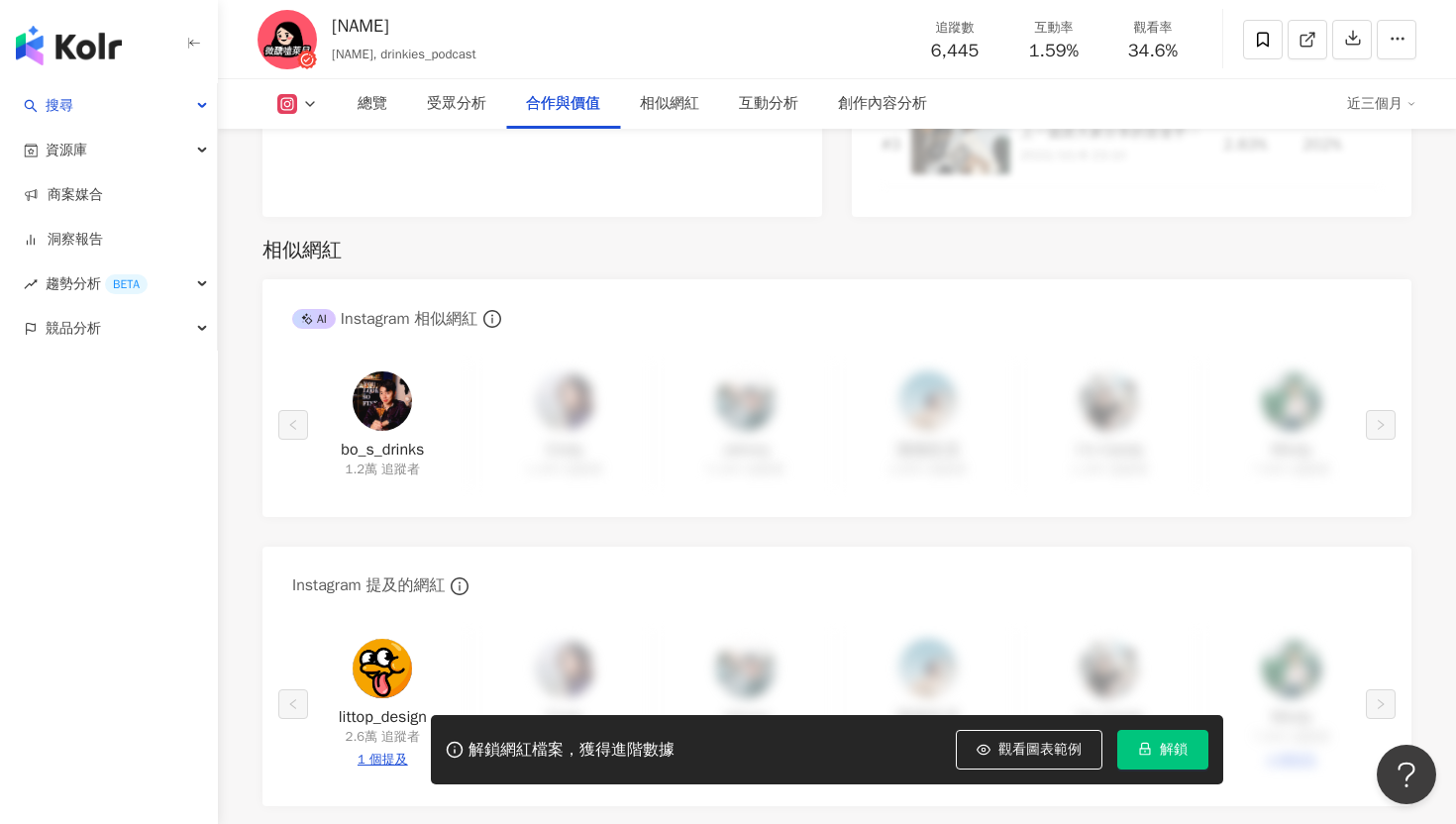click at bounding box center (382, 401) 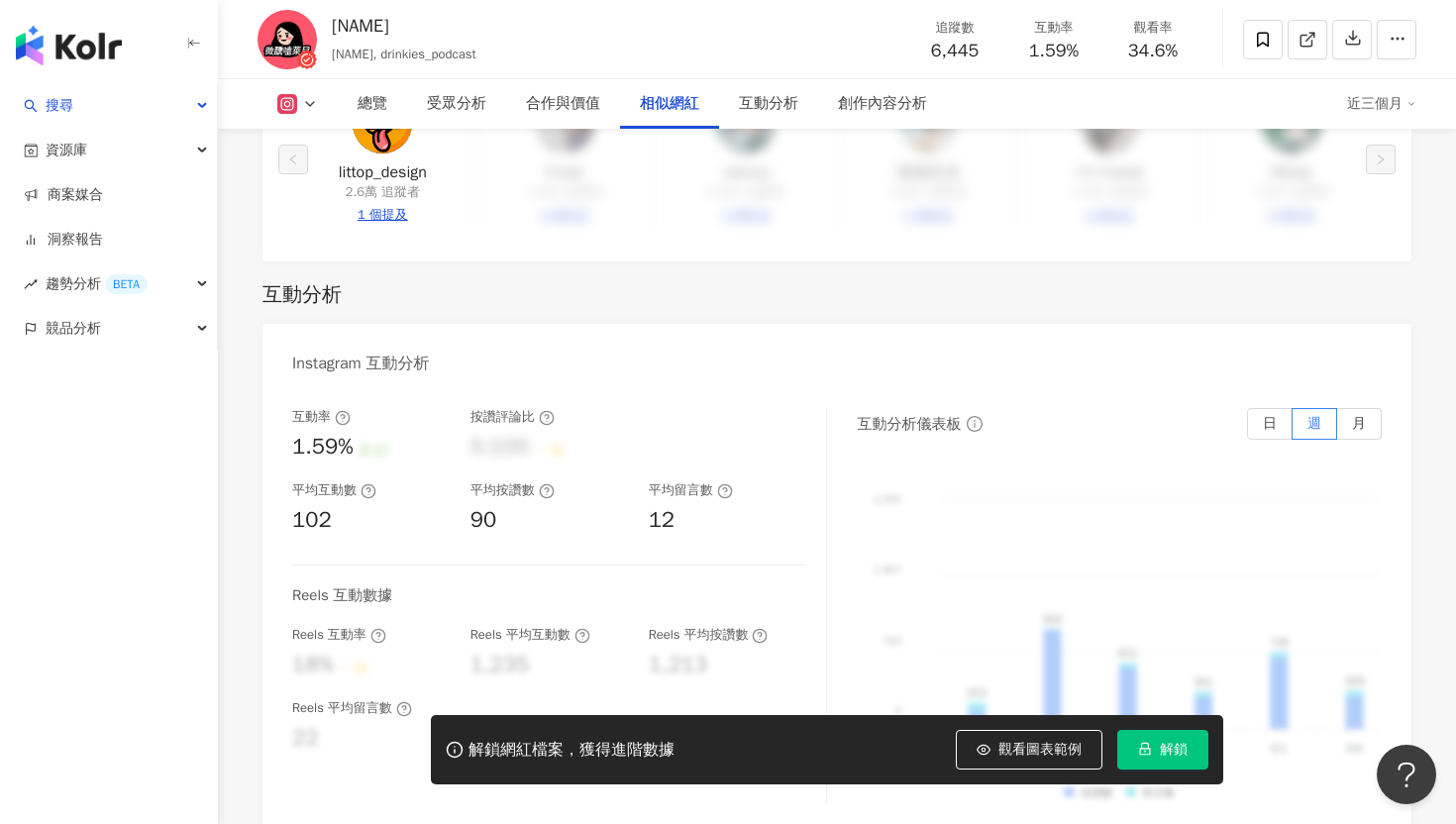 scroll, scrollTop: 3634, scrollLeft: 0, axis: vertical 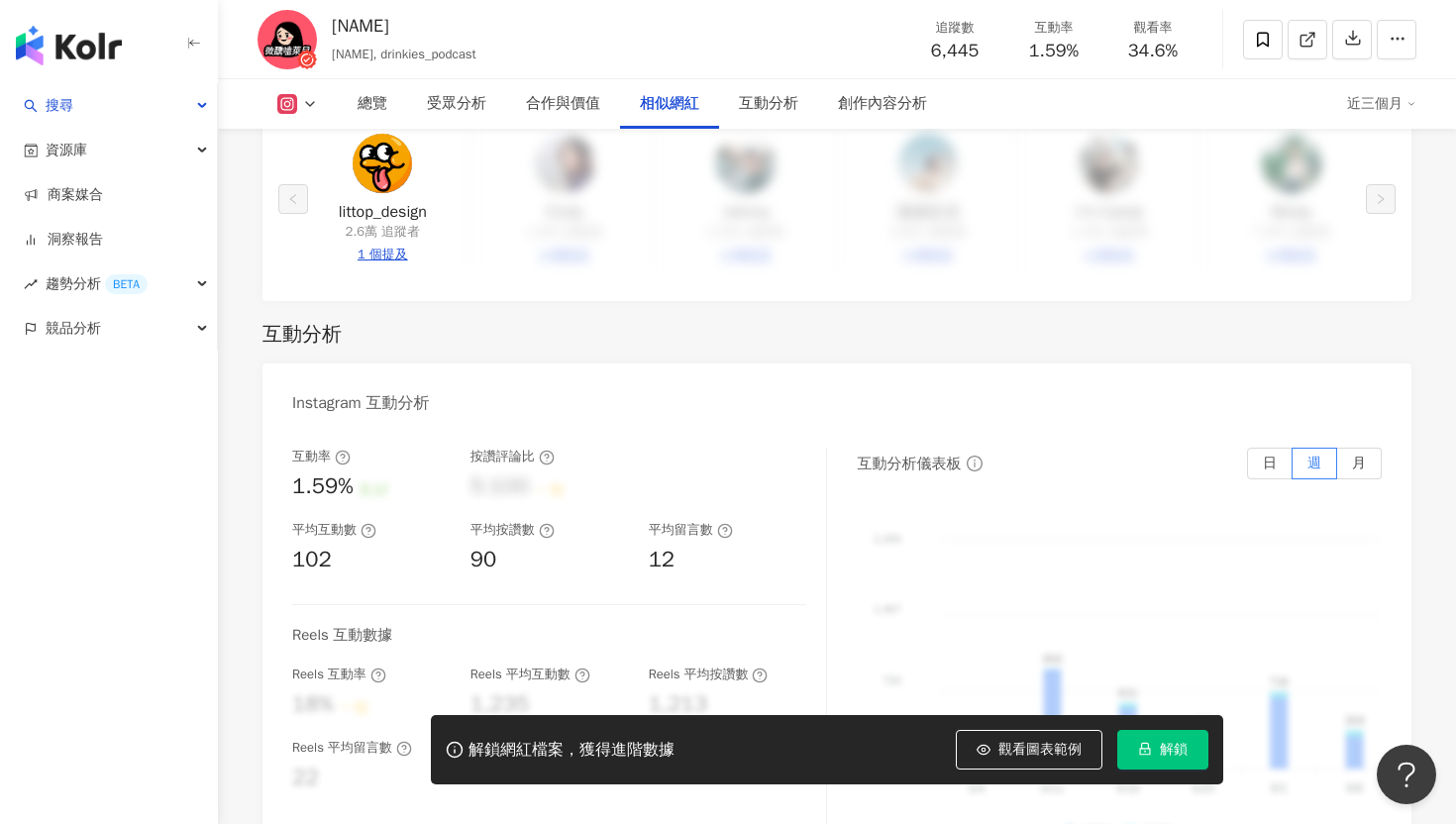 click at bounding box center [382, 163] 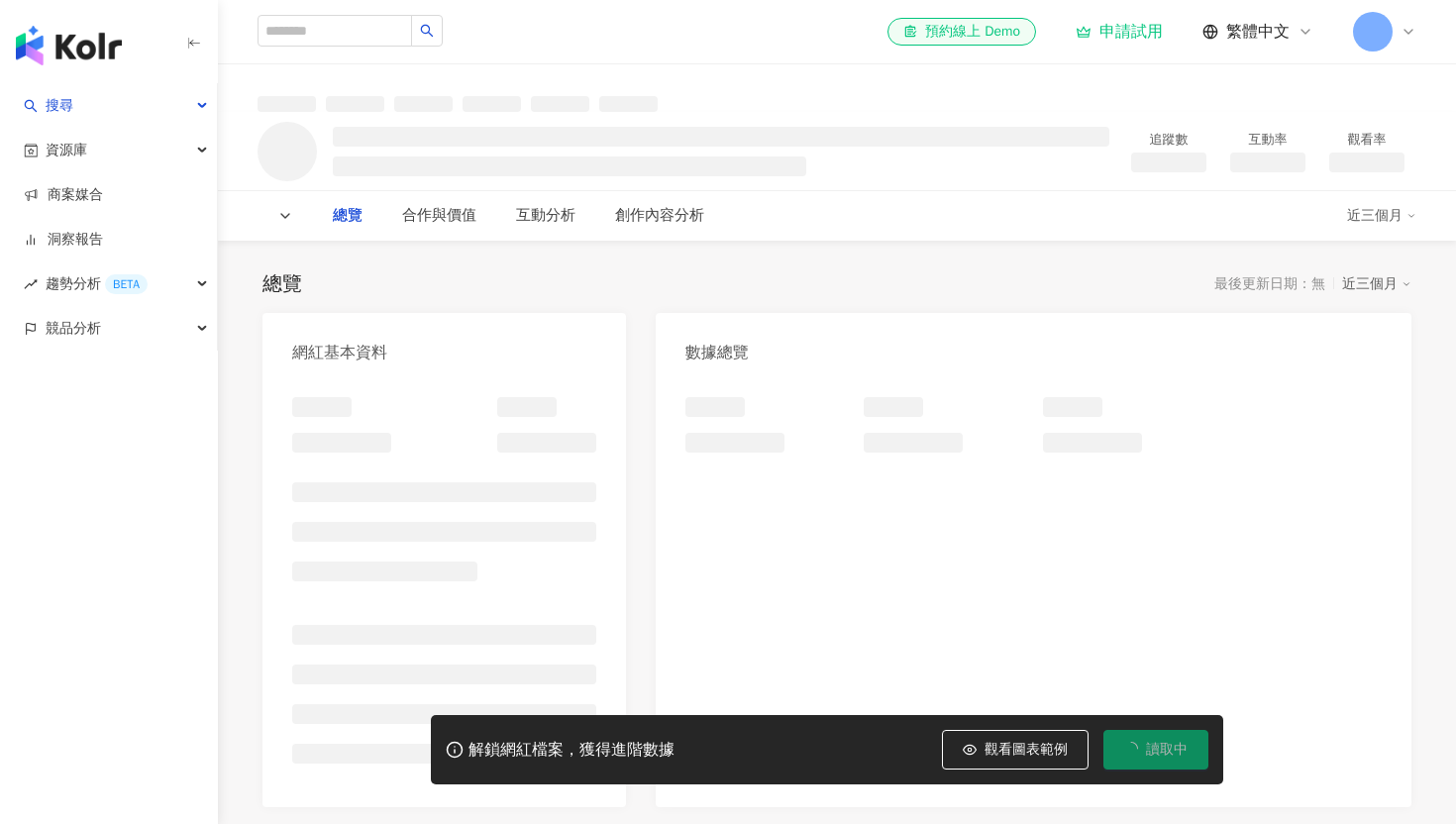 scroll, scrollTop: 0, scrollLeft: 0, axis: both 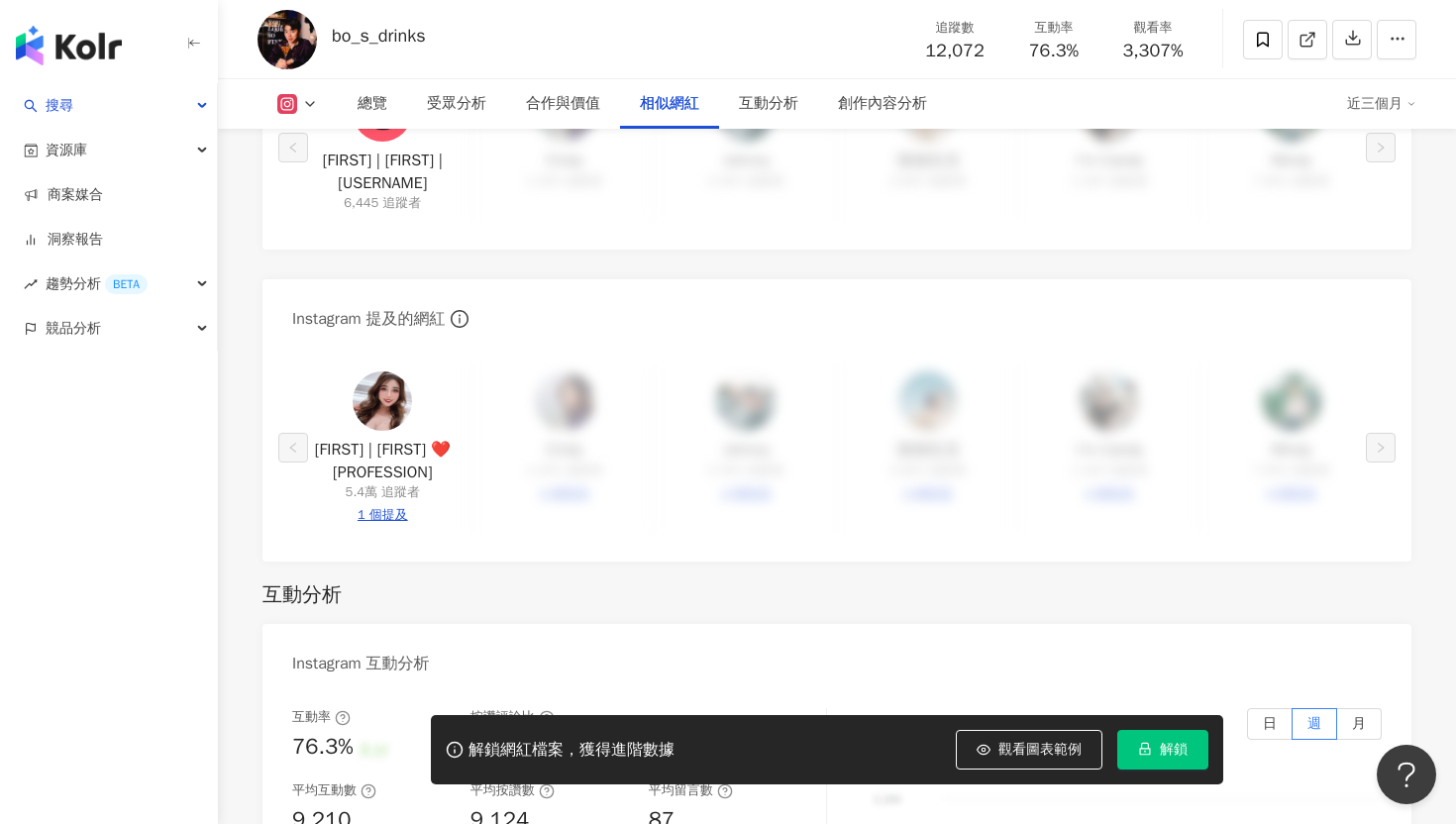 click at bounding box center (382, 401) 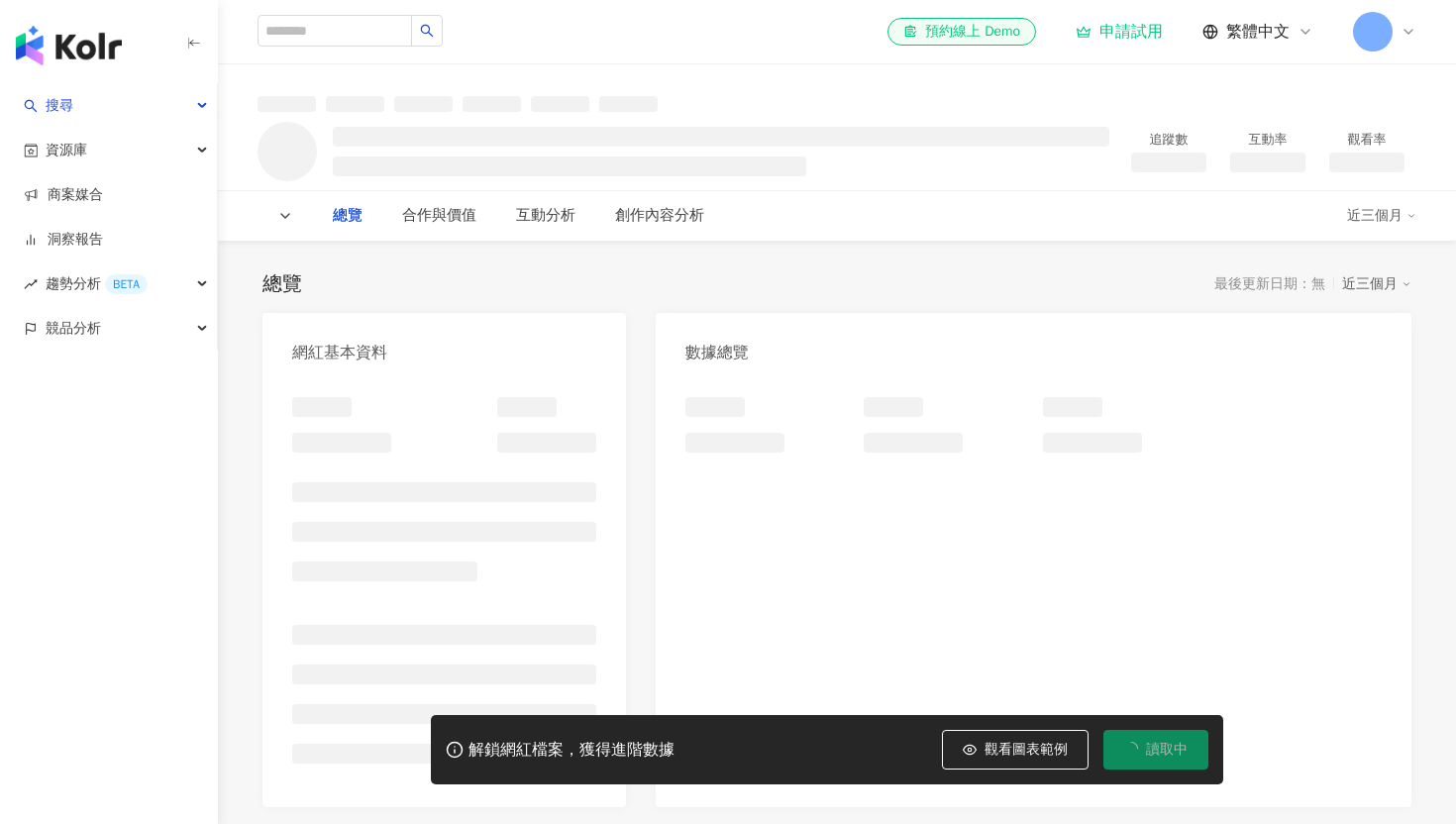 scroll, scrollTop: 0, scrollLeft: 0, axis: both 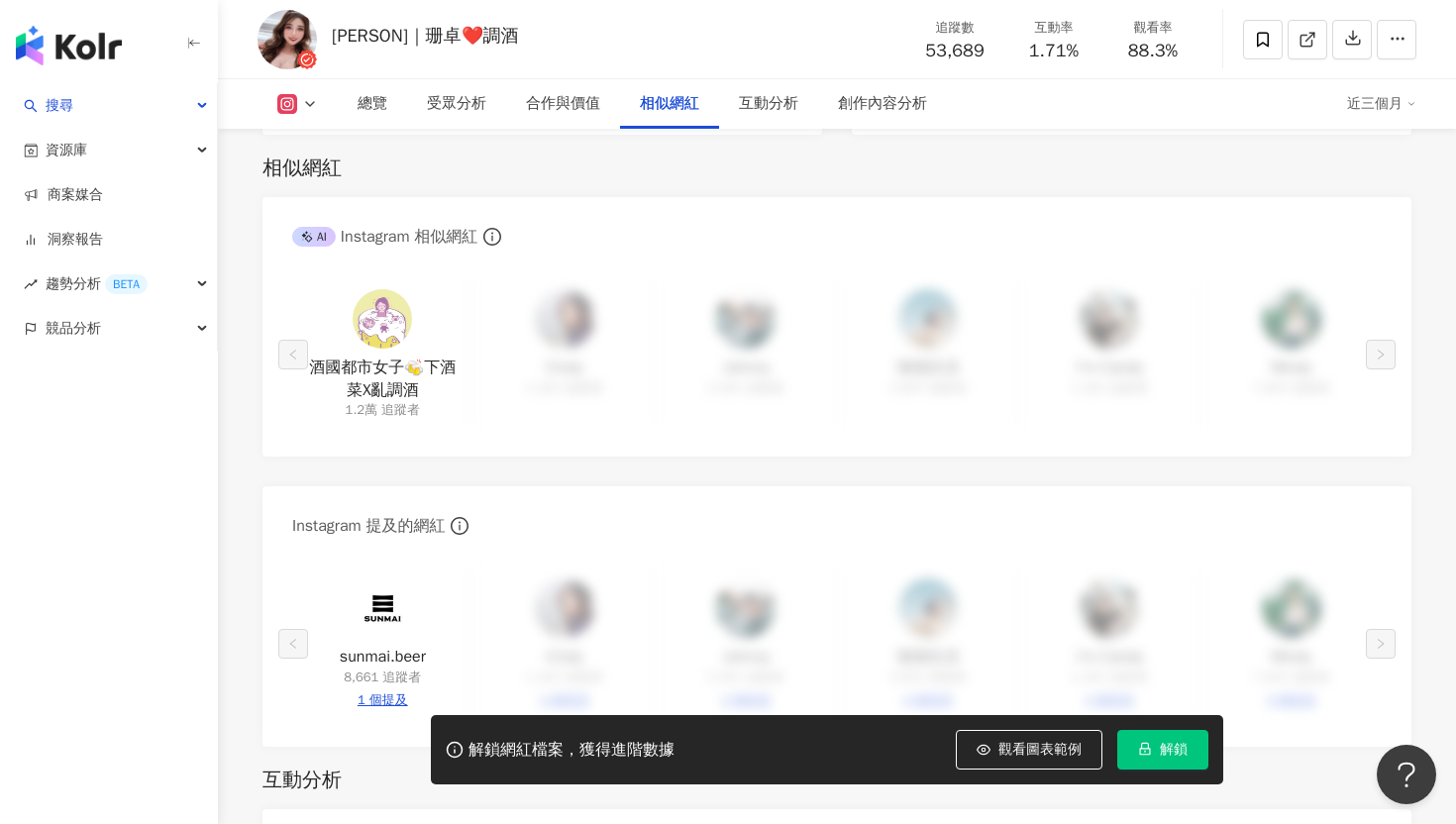 click at bounding box center (382, 319) 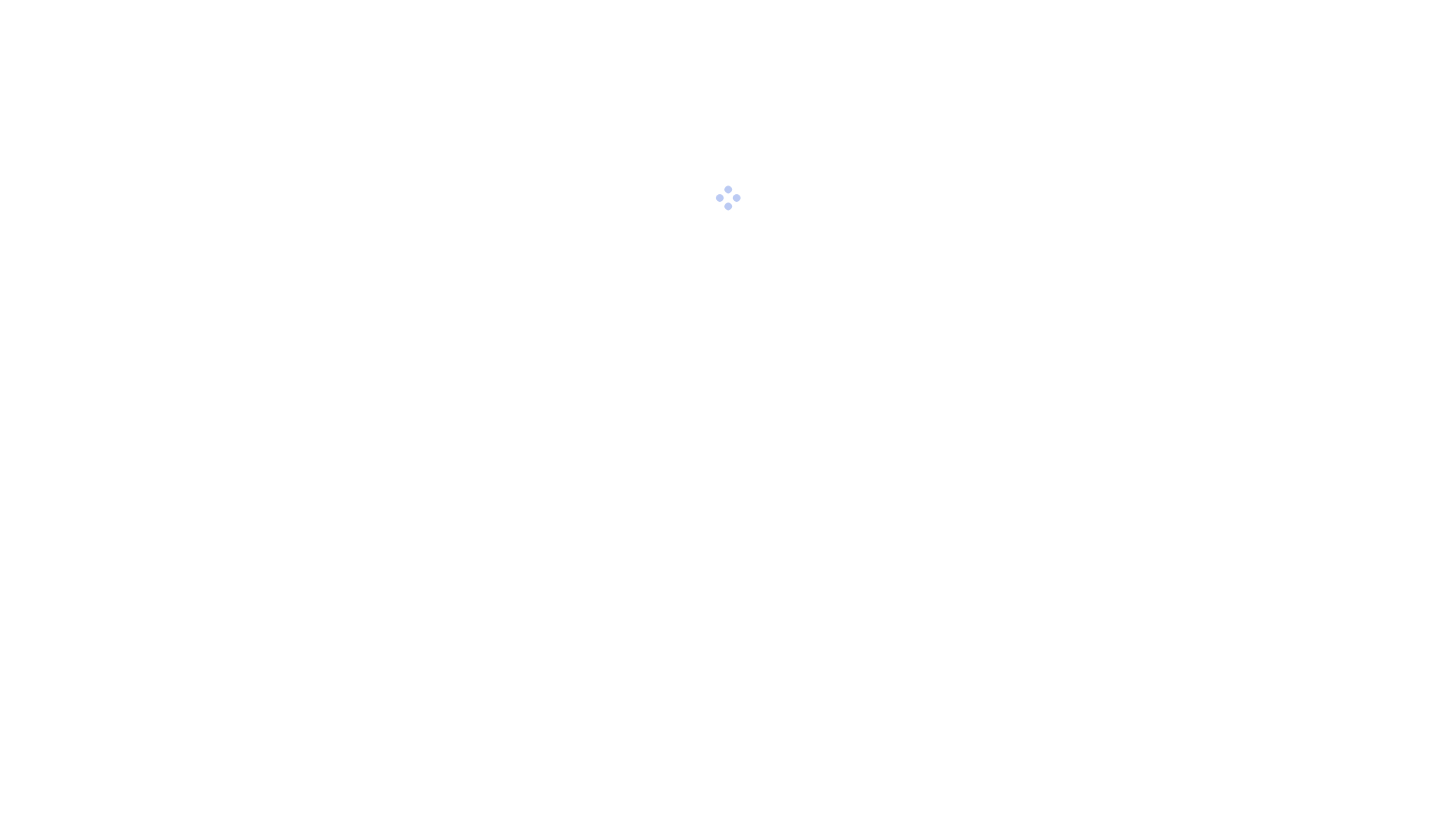 scroll, scrollTop: 0, scrollLeft: 0, axis: both 